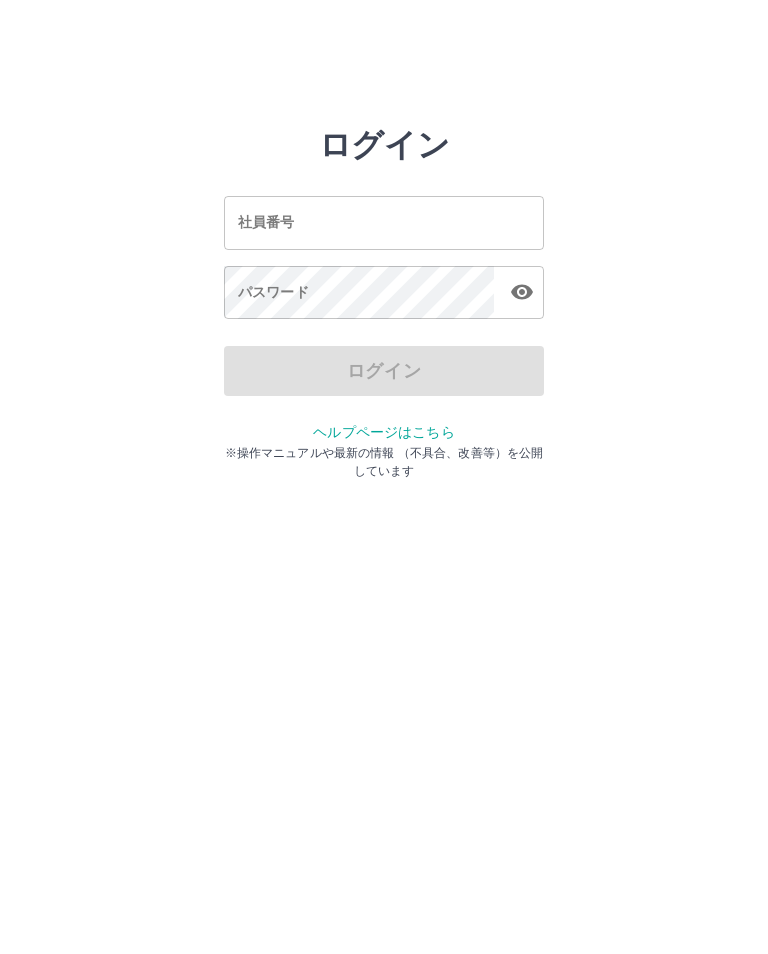 scroll, scrollTop: 0, scrollLeft: 0, axis: both 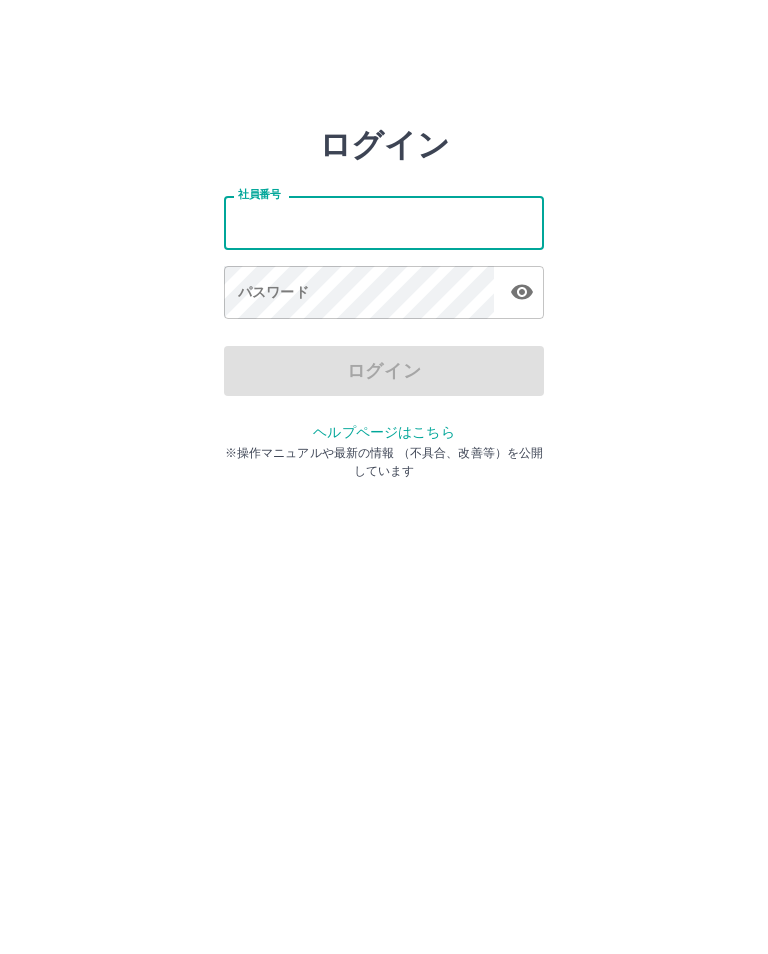 click on "社員番号" at bounding box center [384, 222] 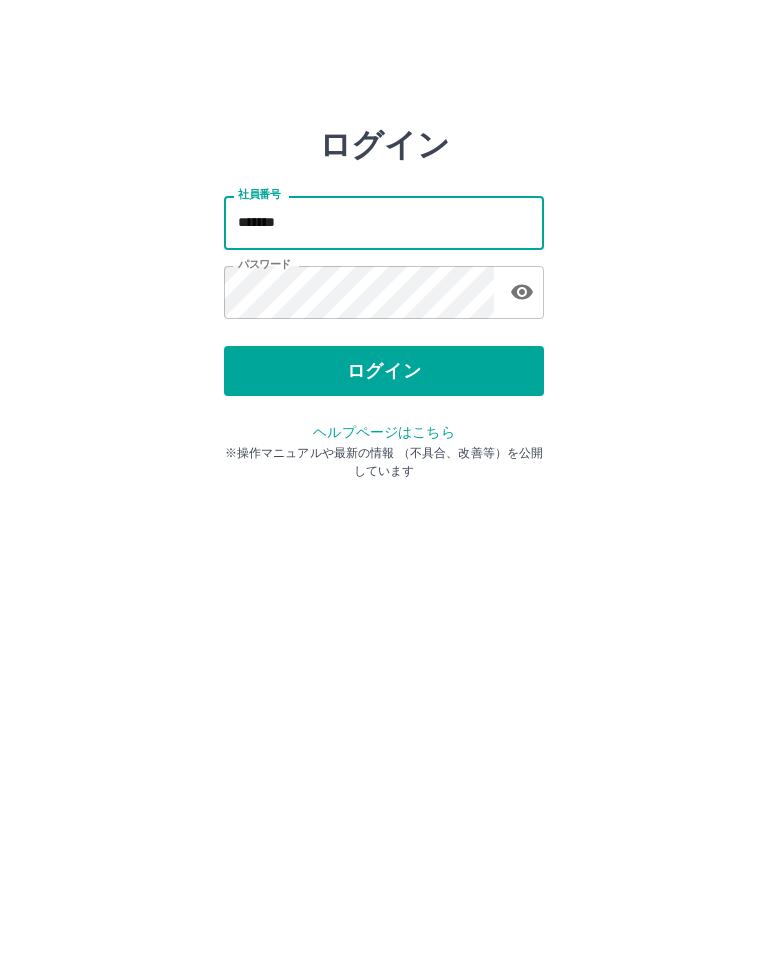 click on "*******" at bounding box center (384, 222) 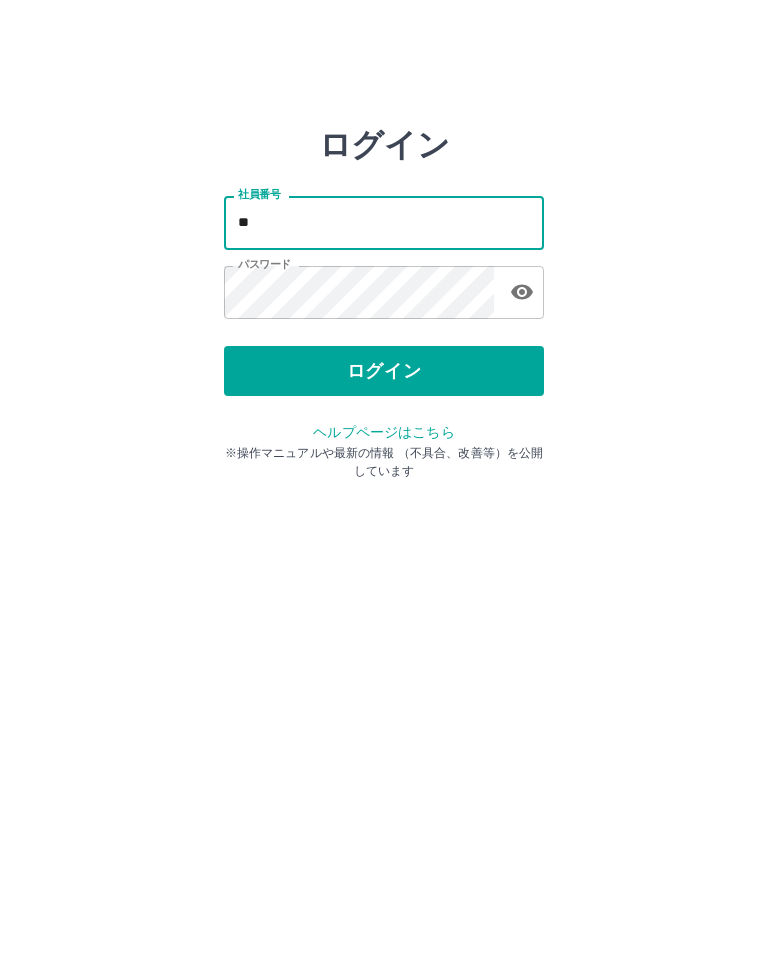 type on "*" 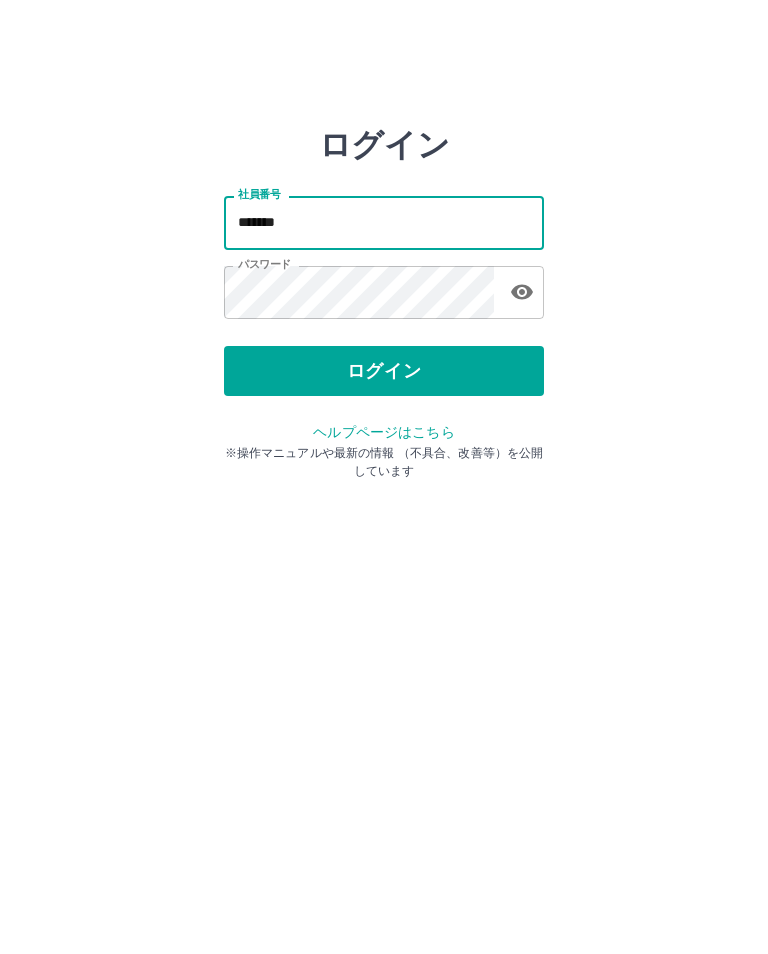 type on "*******" 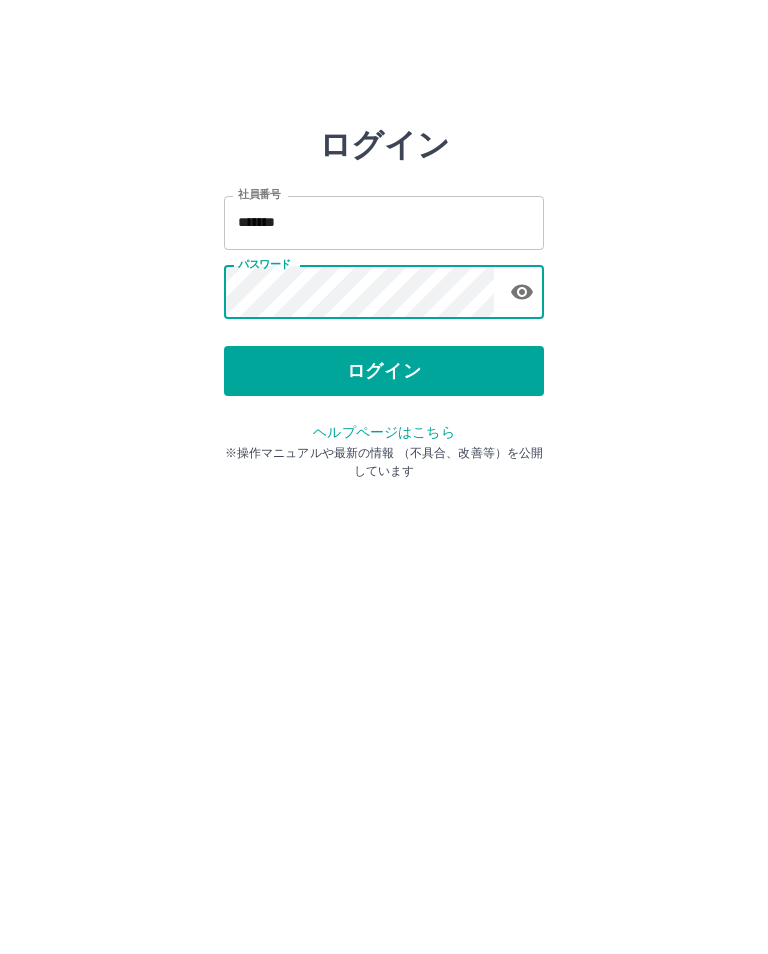 click on "ログイン" at bounding box center [384, 371] 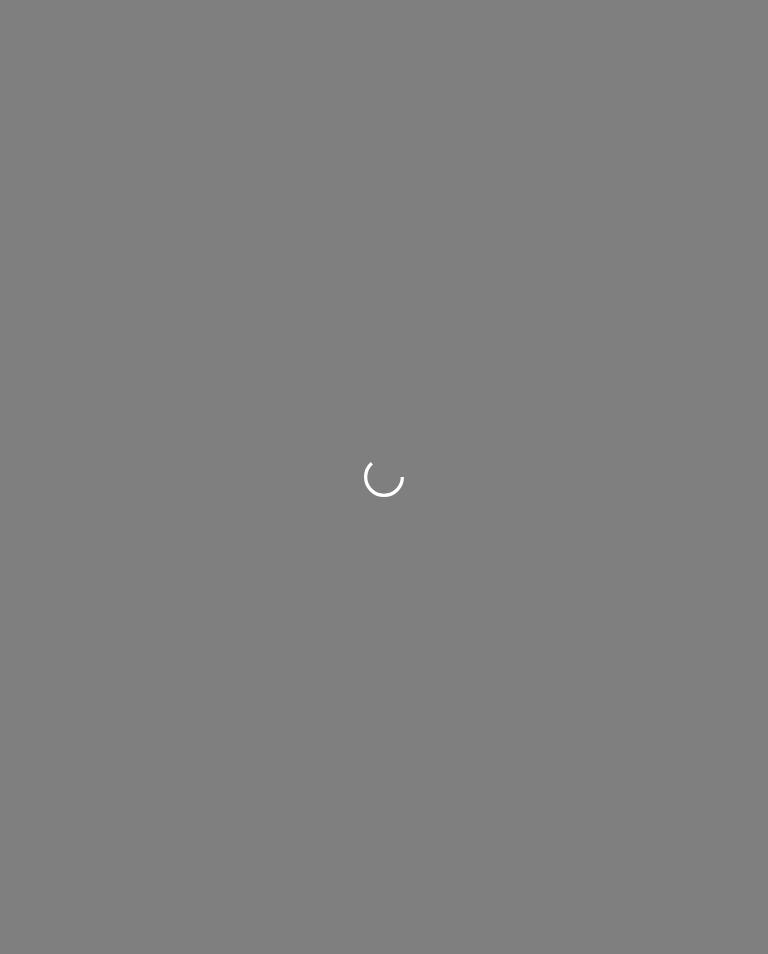 scroll, scrollTop: 0, scrollLeft: 0, axis: both 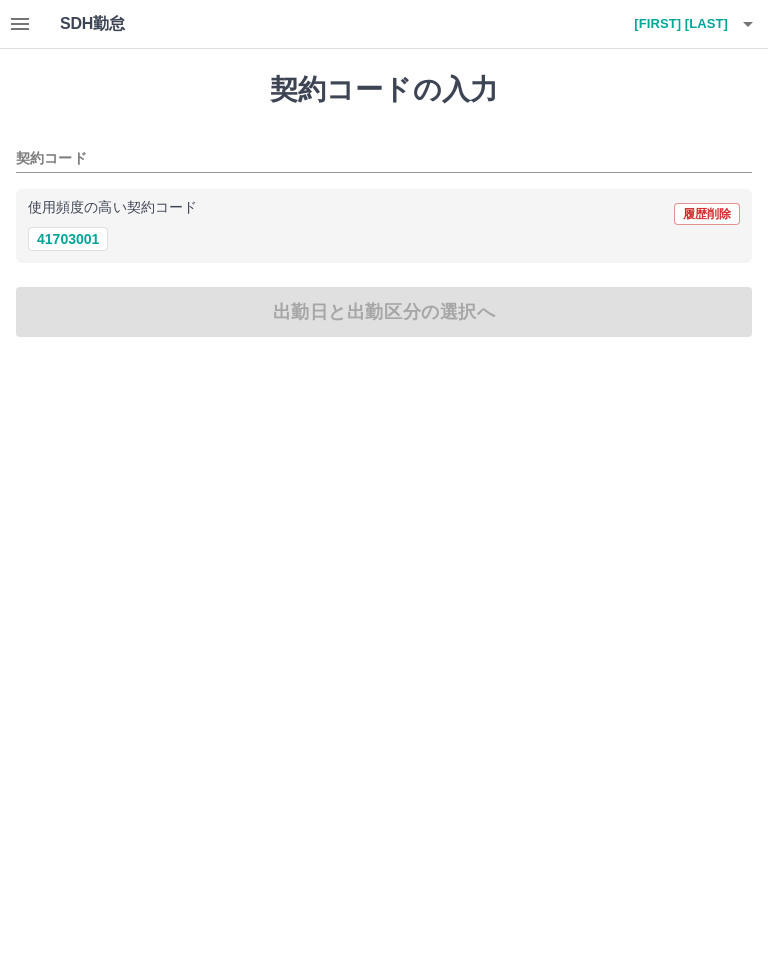 click on "41703001" at bounding box center [68, 239] 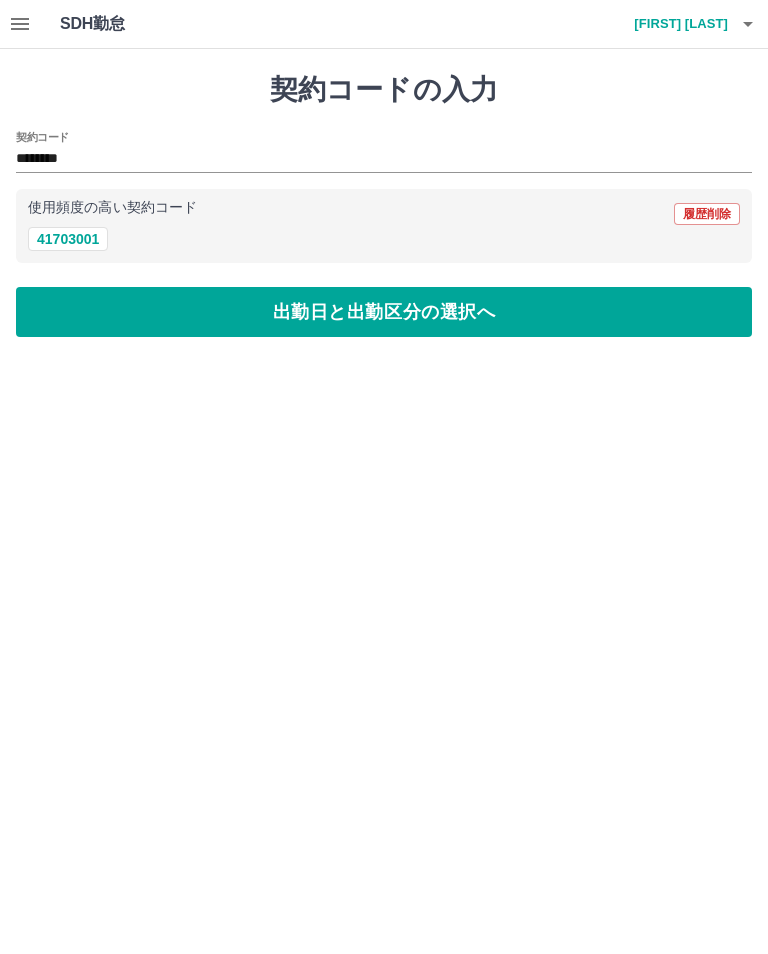 type on "********" 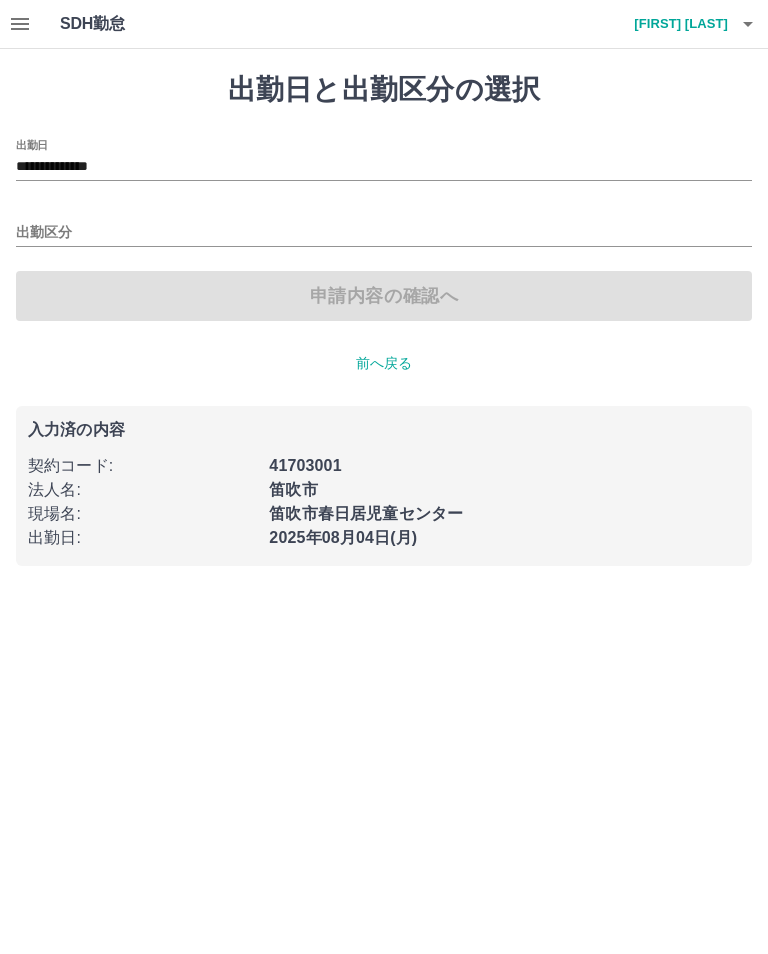 click on "出勤区分" at bounding box center (384, 233) 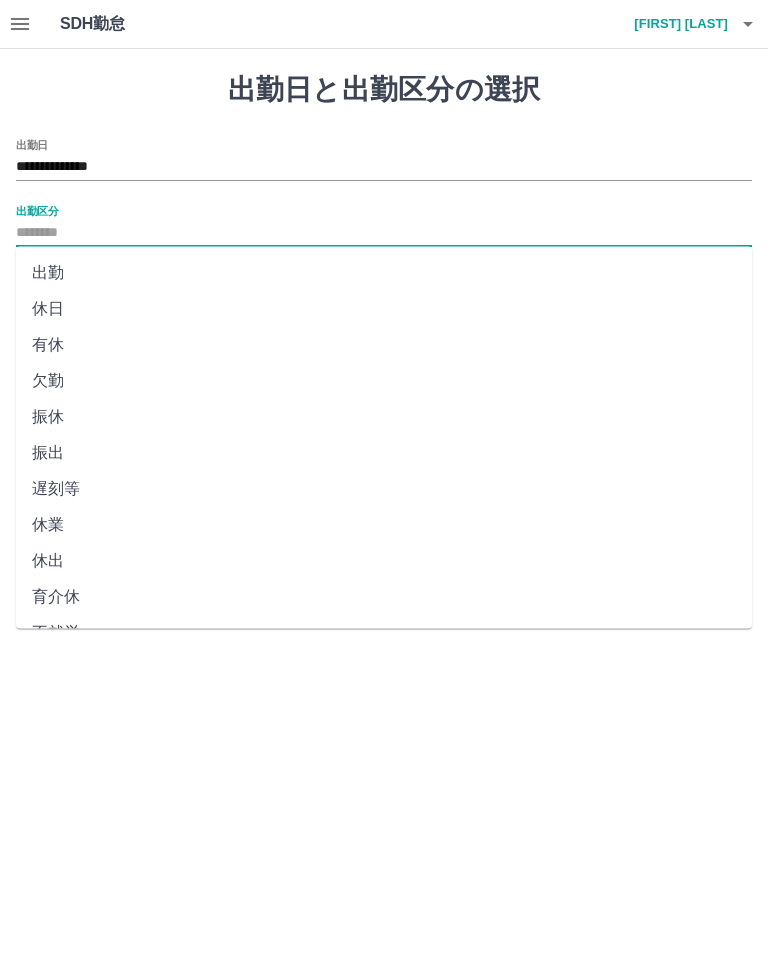 click on "出勤" at bounding box center [384, 273] 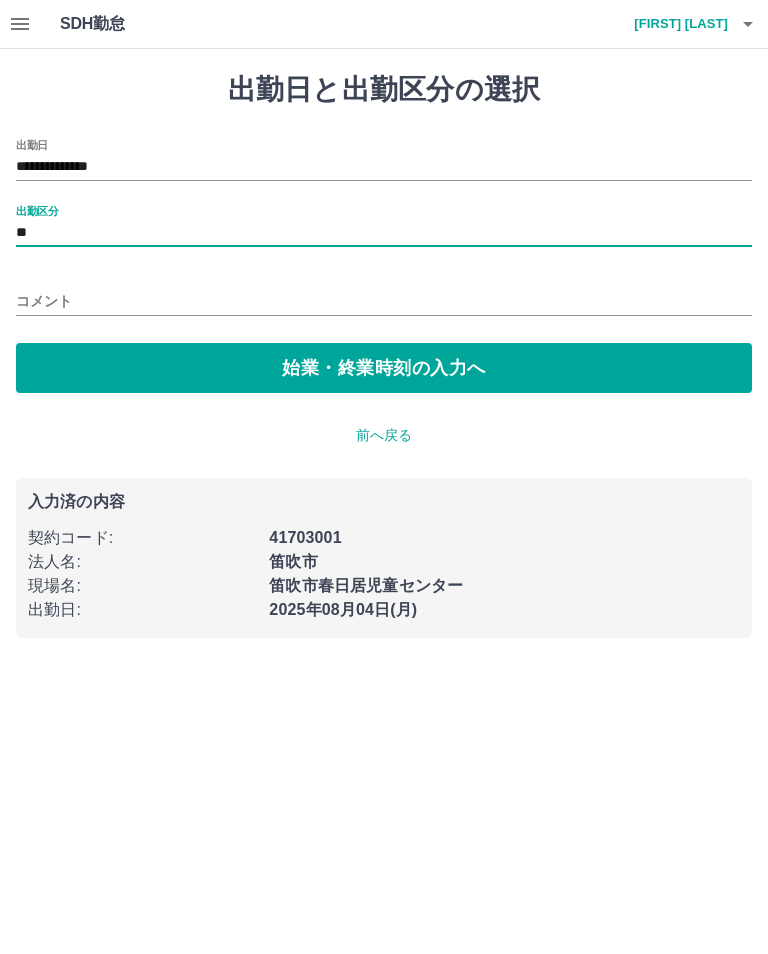 click on "始業・終業時刻の入力へ" at bounding box center [384, 368] 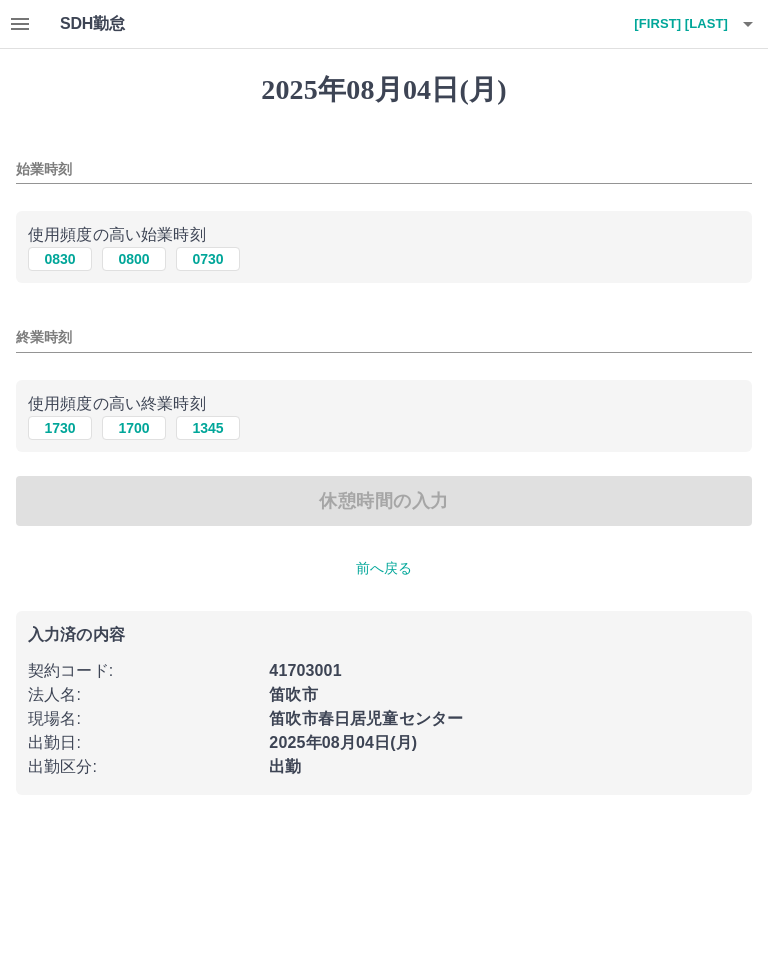 click on "始業時刻" at bounding box center (384, 169) 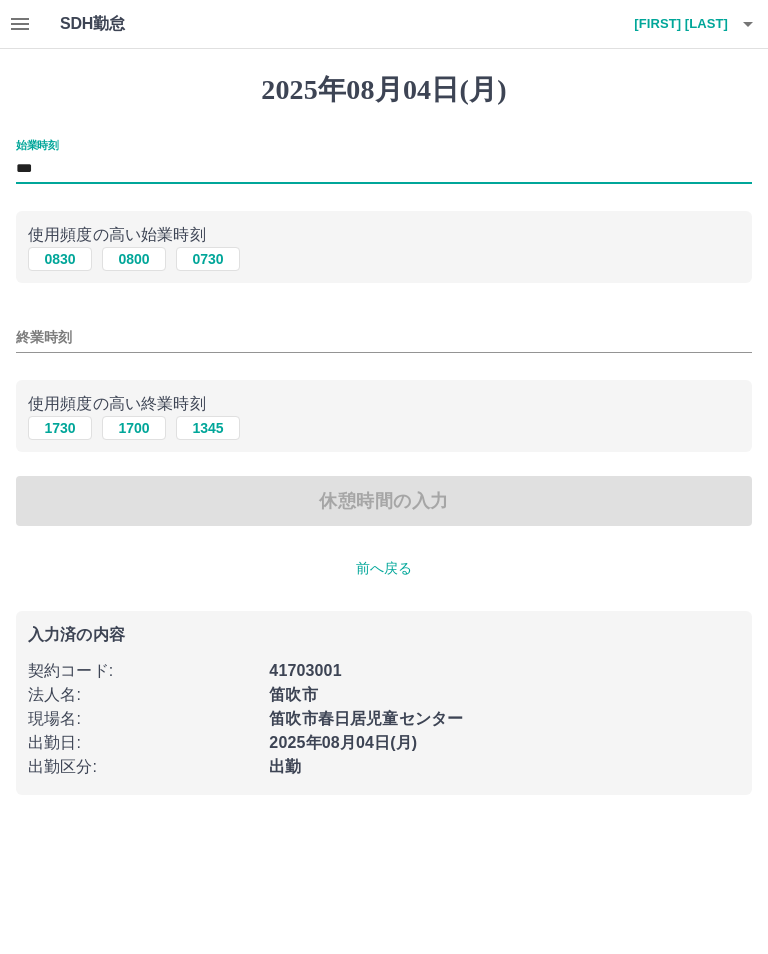 type on "***" 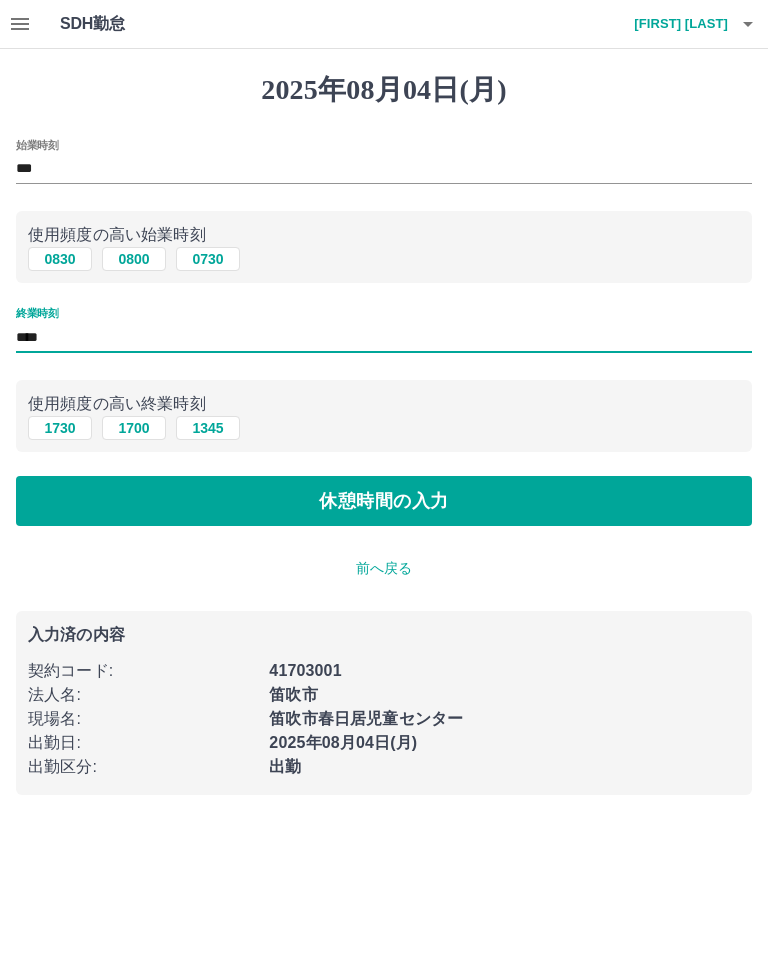 type on "****" 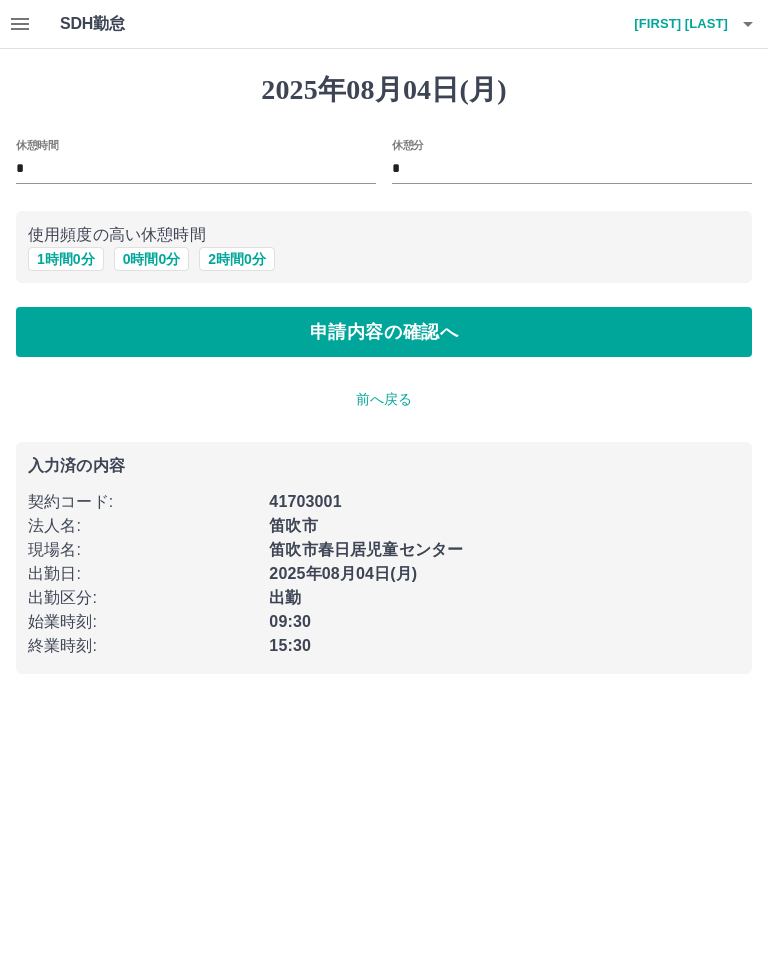 click on "*" at bounding box center (196, 169) 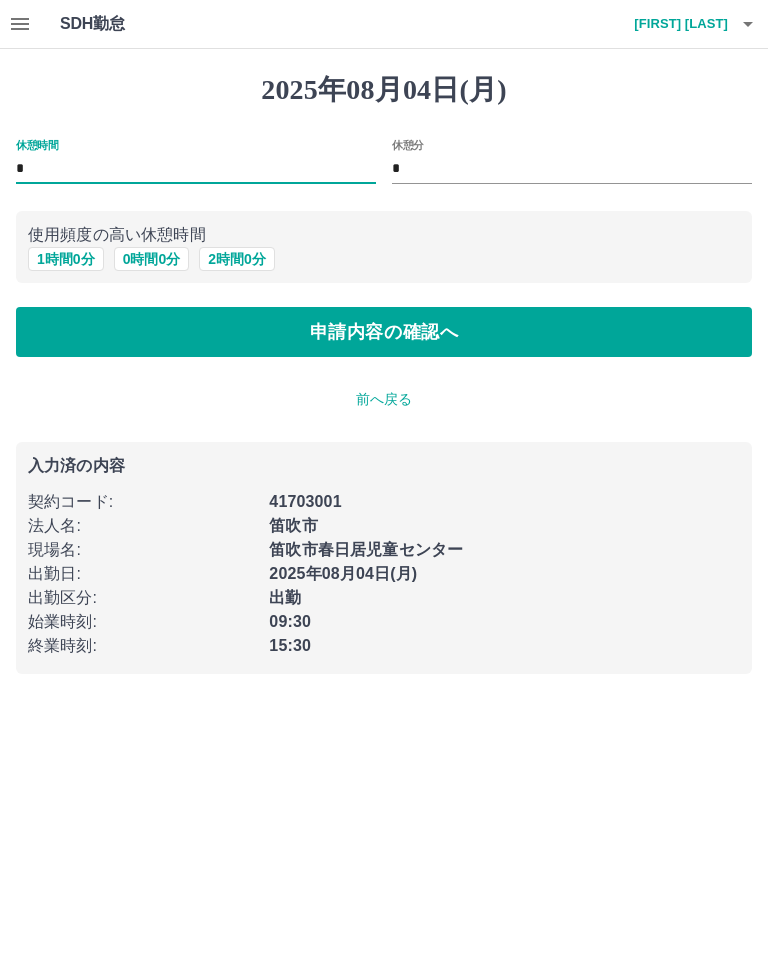 click on "*" at bounding box center [572, 169] 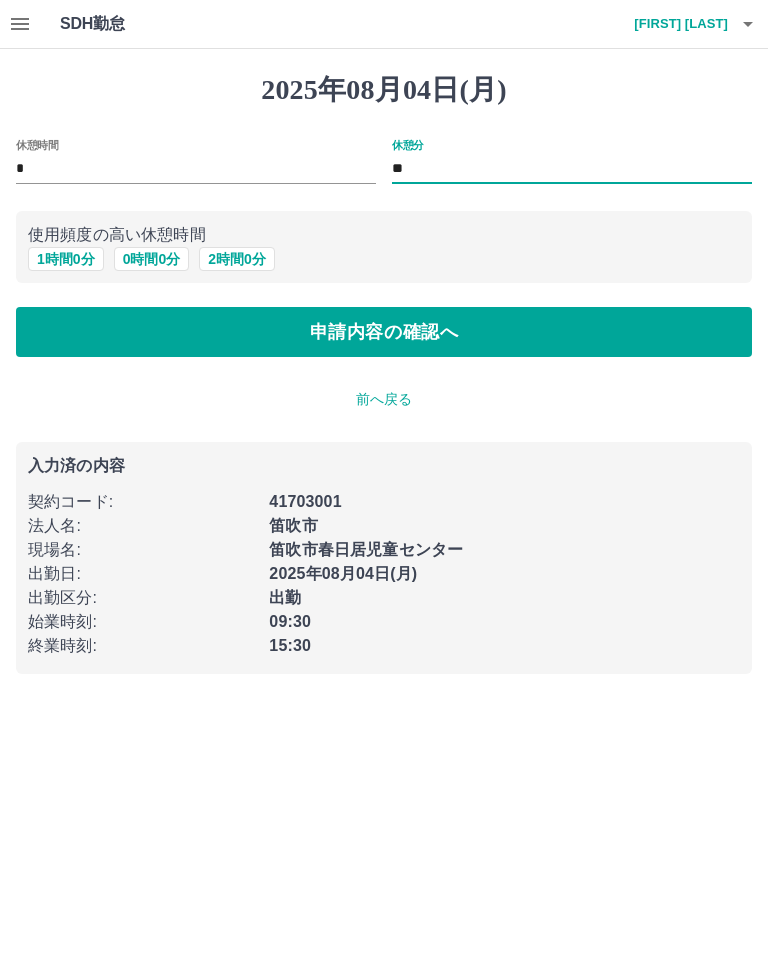 type on "**" 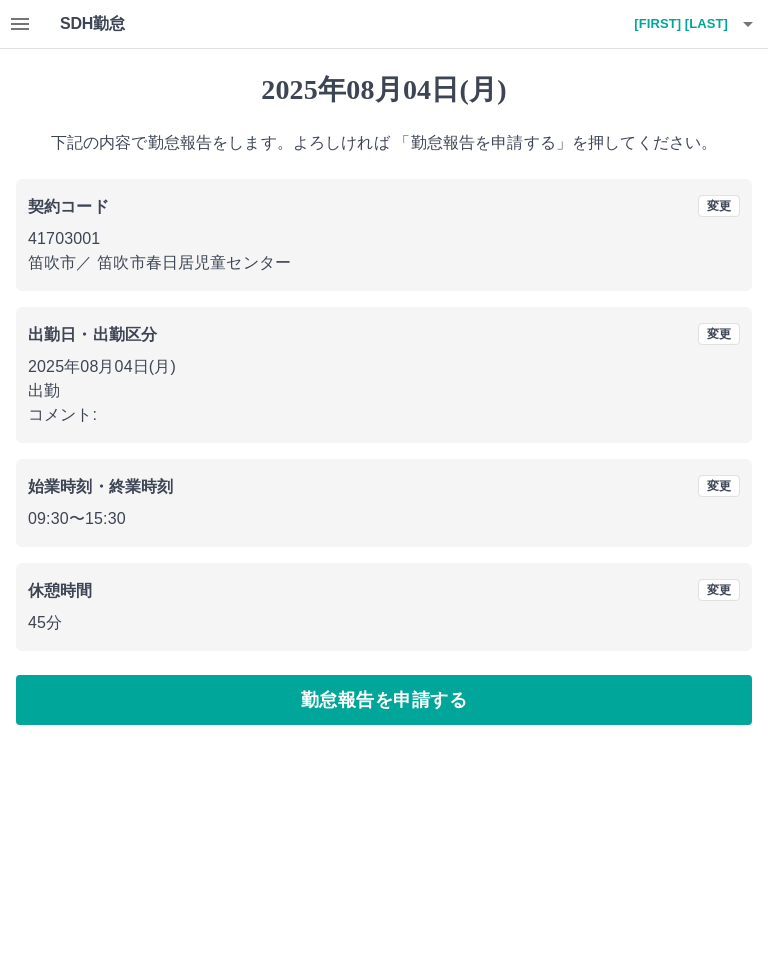 click on "変更" at bounding box center [719, 486] 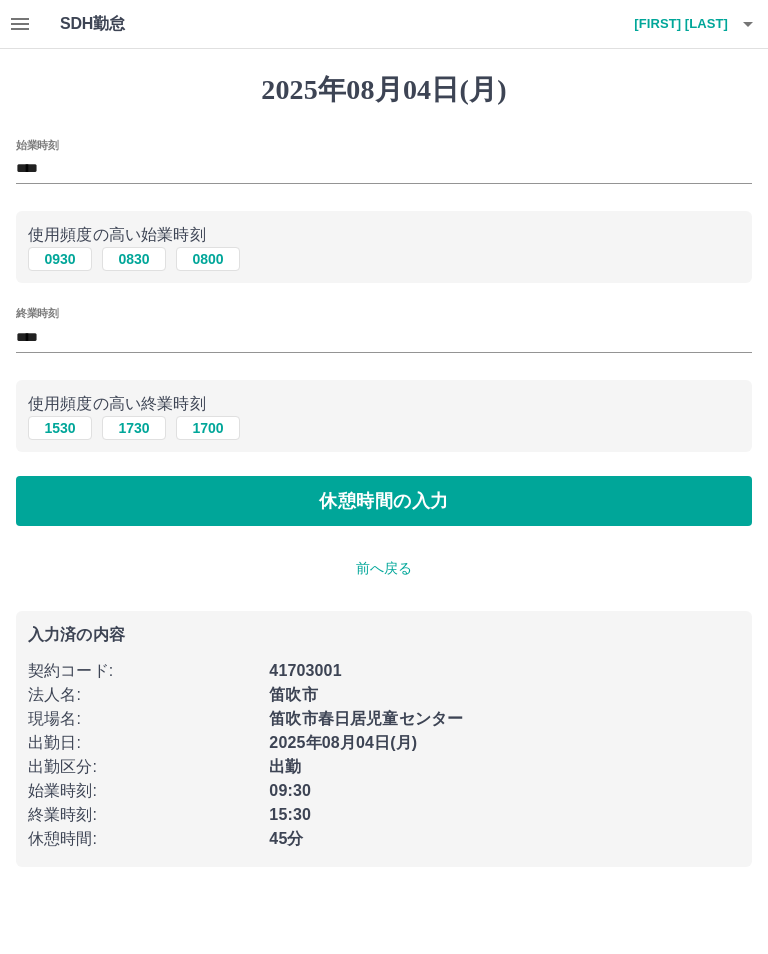 click on "****" at bounding box center (384, 337) 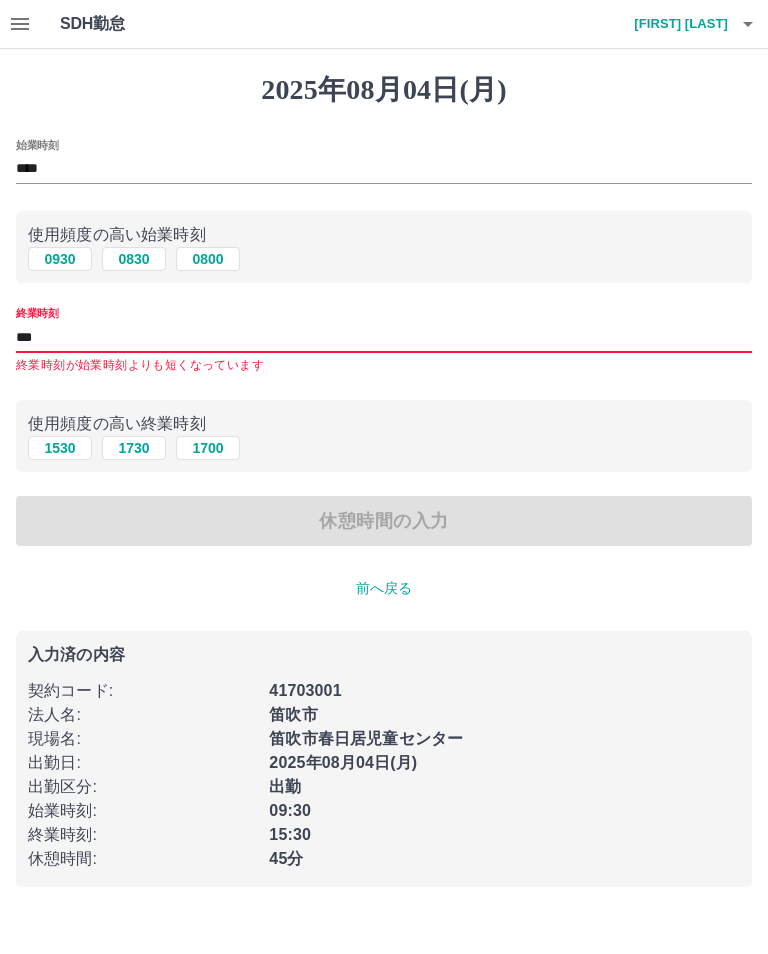 type on "****" 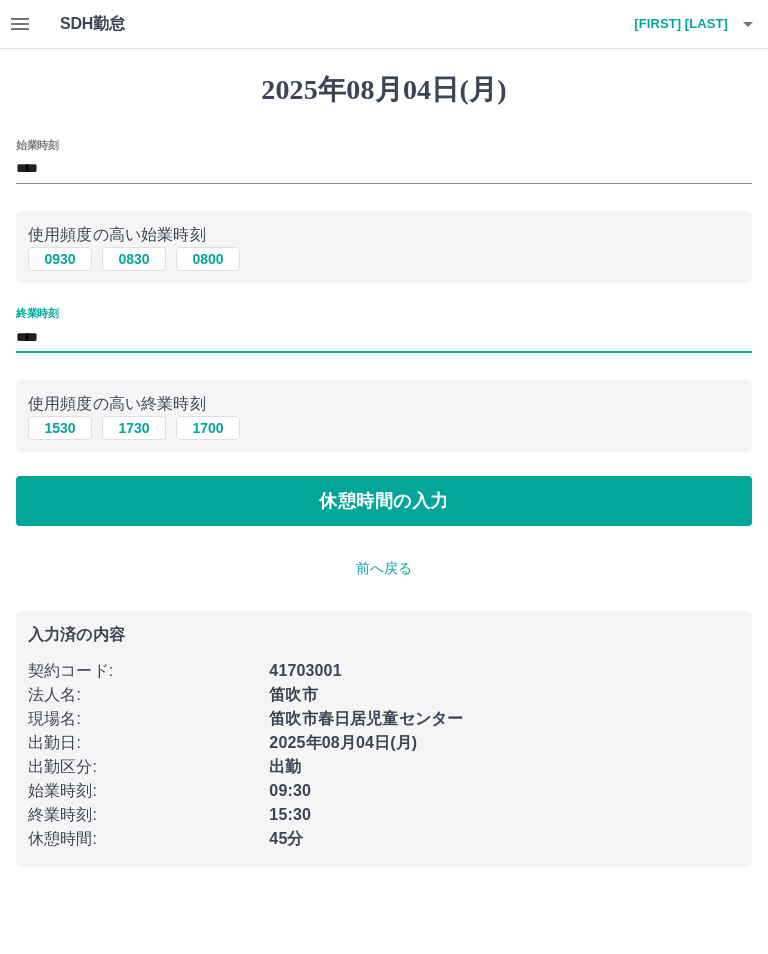 click on "休憩時間の入力" at bounding box center (384, 501) 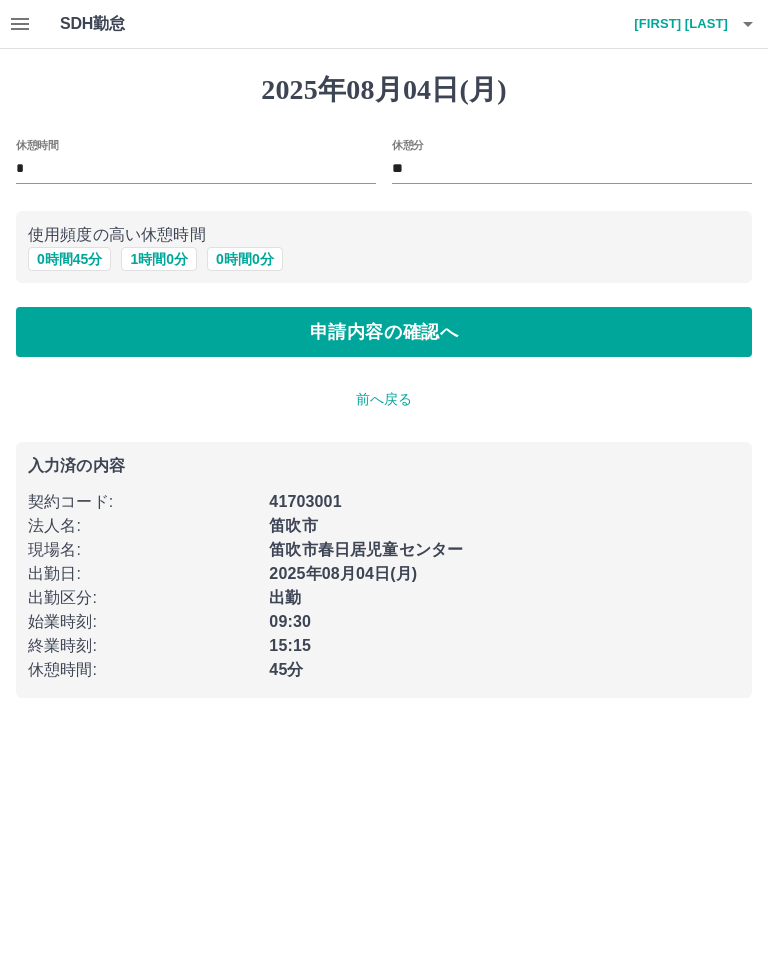 click on "**" at bounding box center (572, 169) 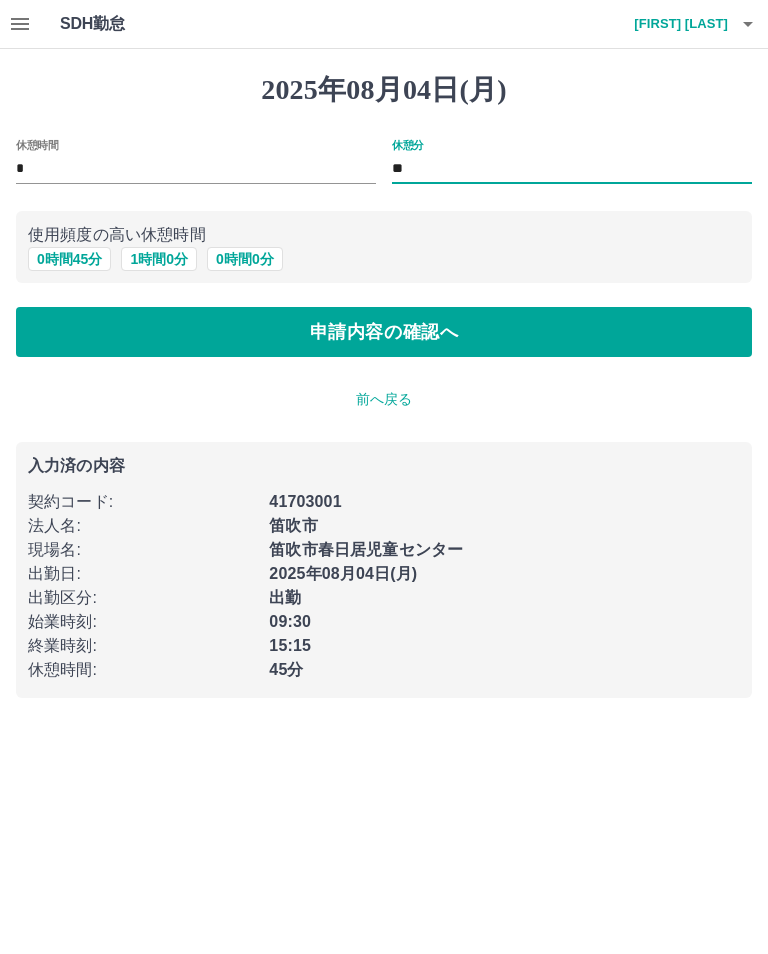 type on "*" 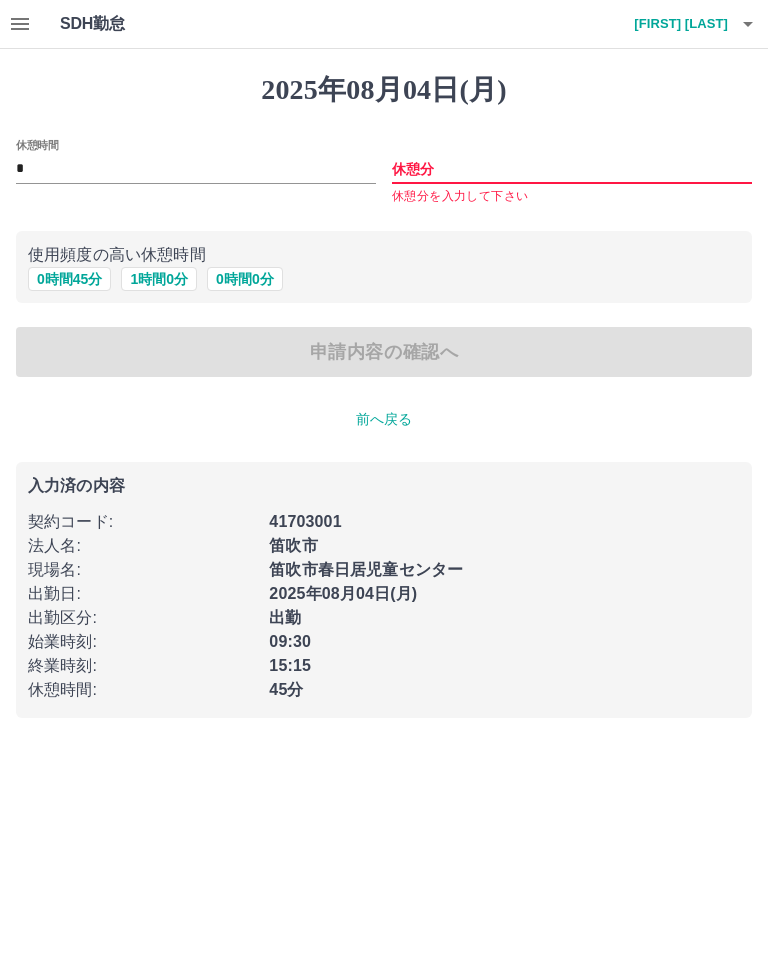 click on "0 時間 0 分" at bounding box center [245, 279] 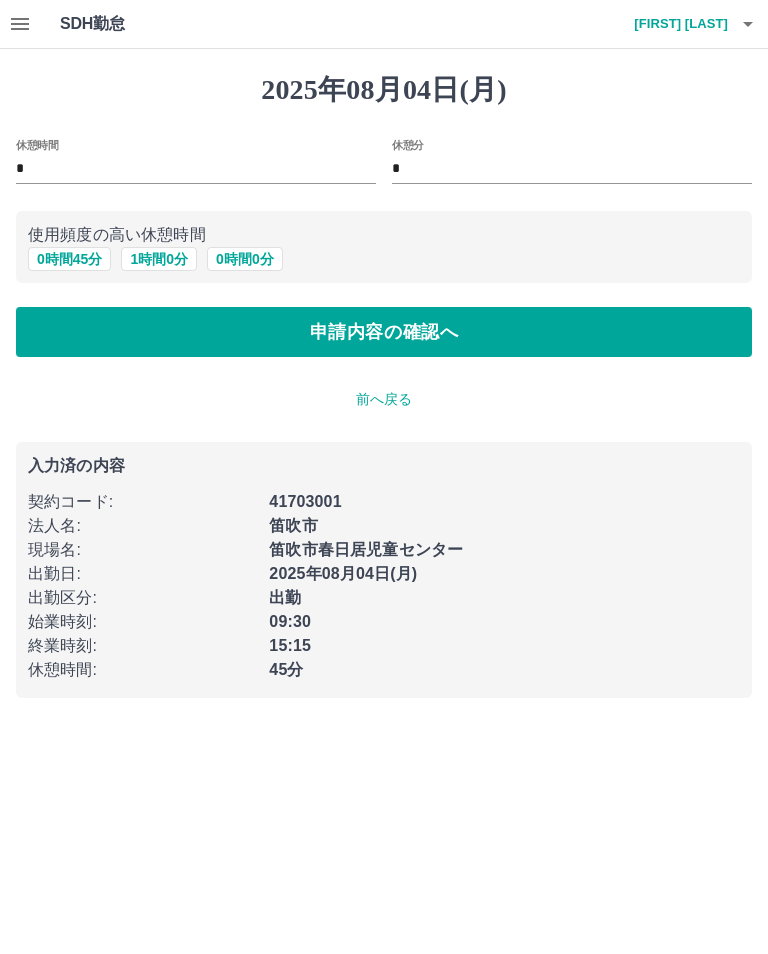 click on "申請内容の確認へ" at bounding box center (384, 332) 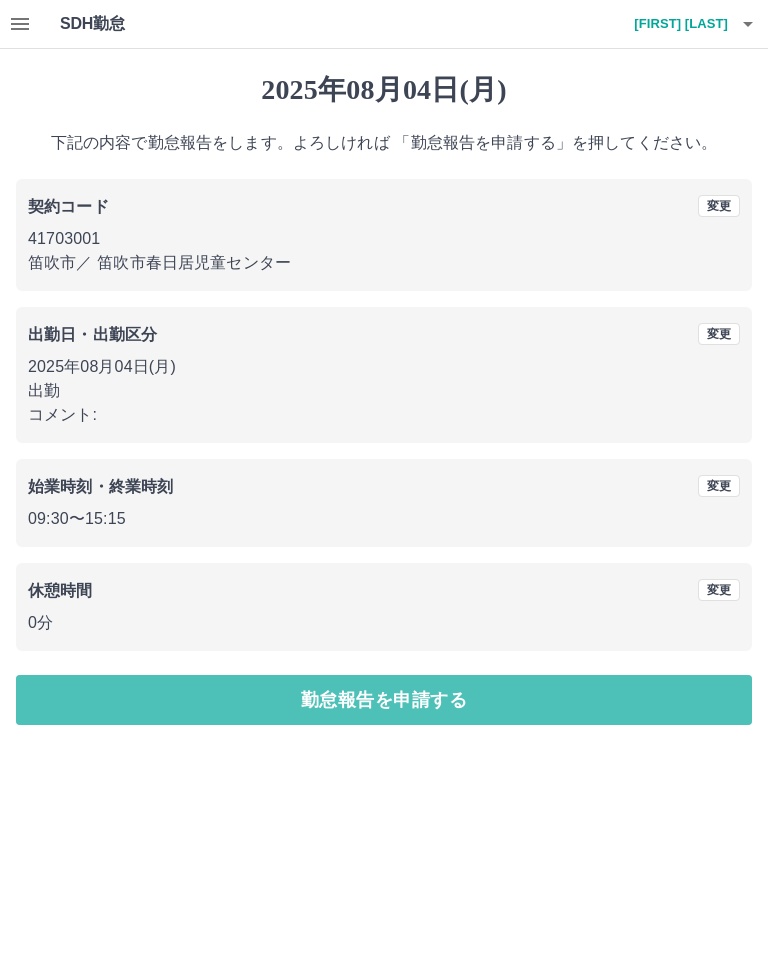 click on "勤怠報告を申請する" at bounding box center (384, 700) 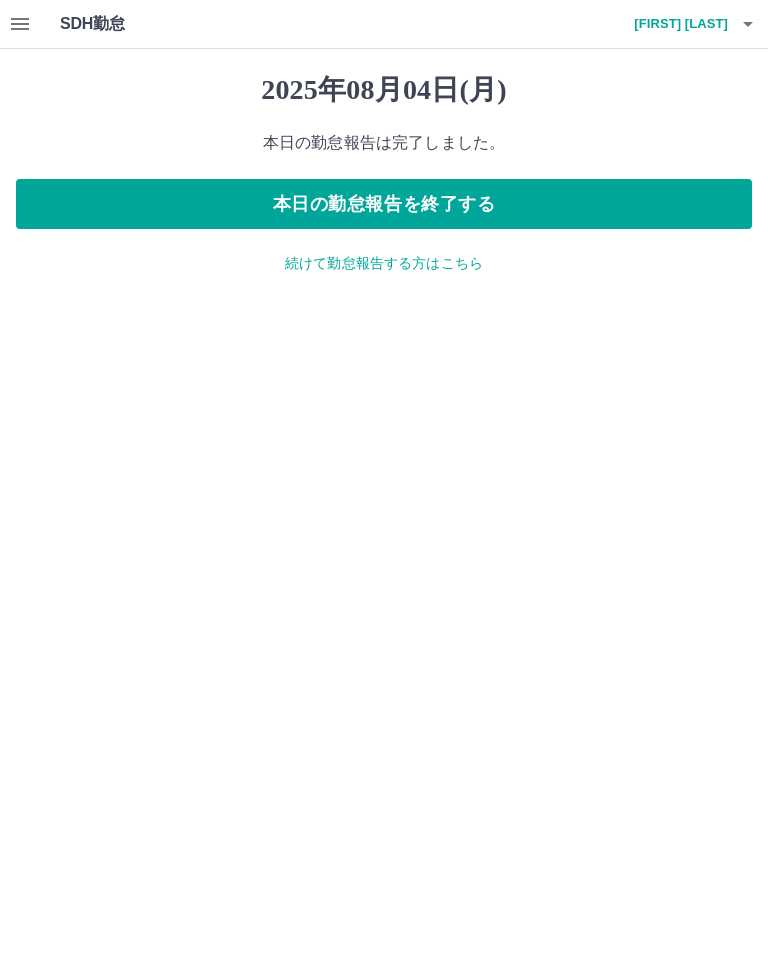 click on "本日の勤怠報告を終了する" at bounding box center (384, 204) 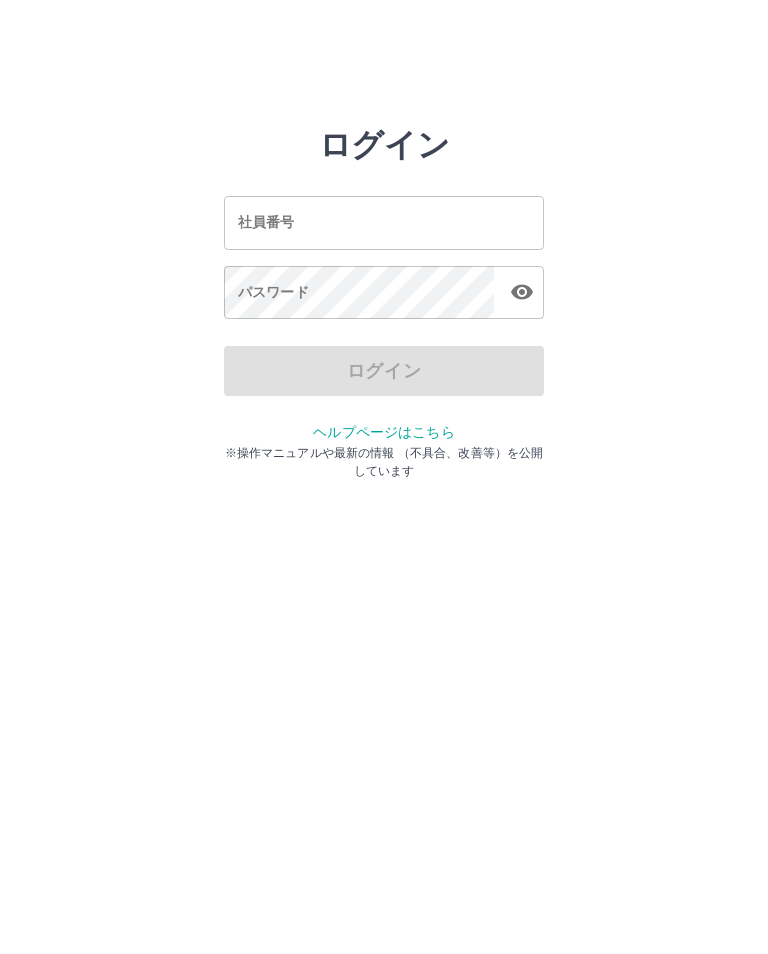 scroll, scrollTop: 0, scrollLeft: 0, axis: both 